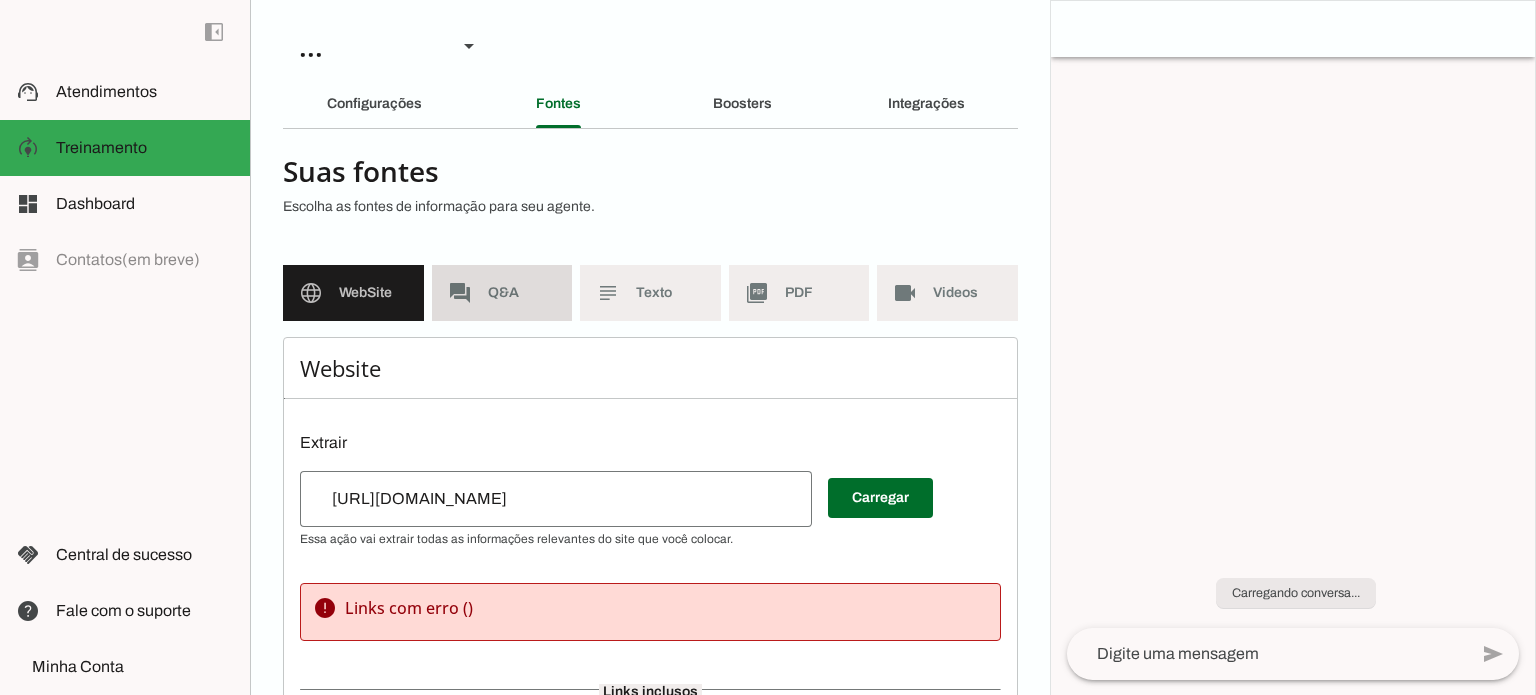 scroll, scrollTop: 0, scrollLeft: 0, axis: both 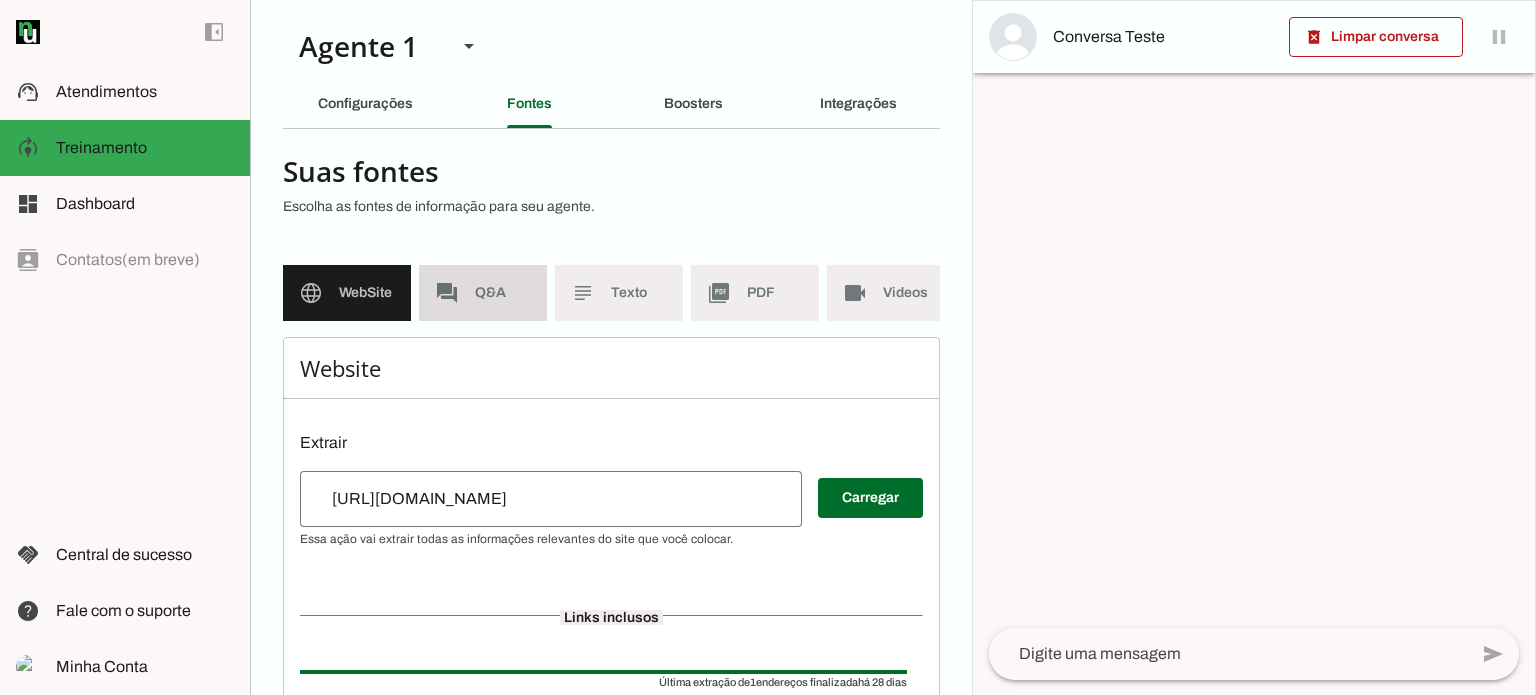 click on "Q&A" 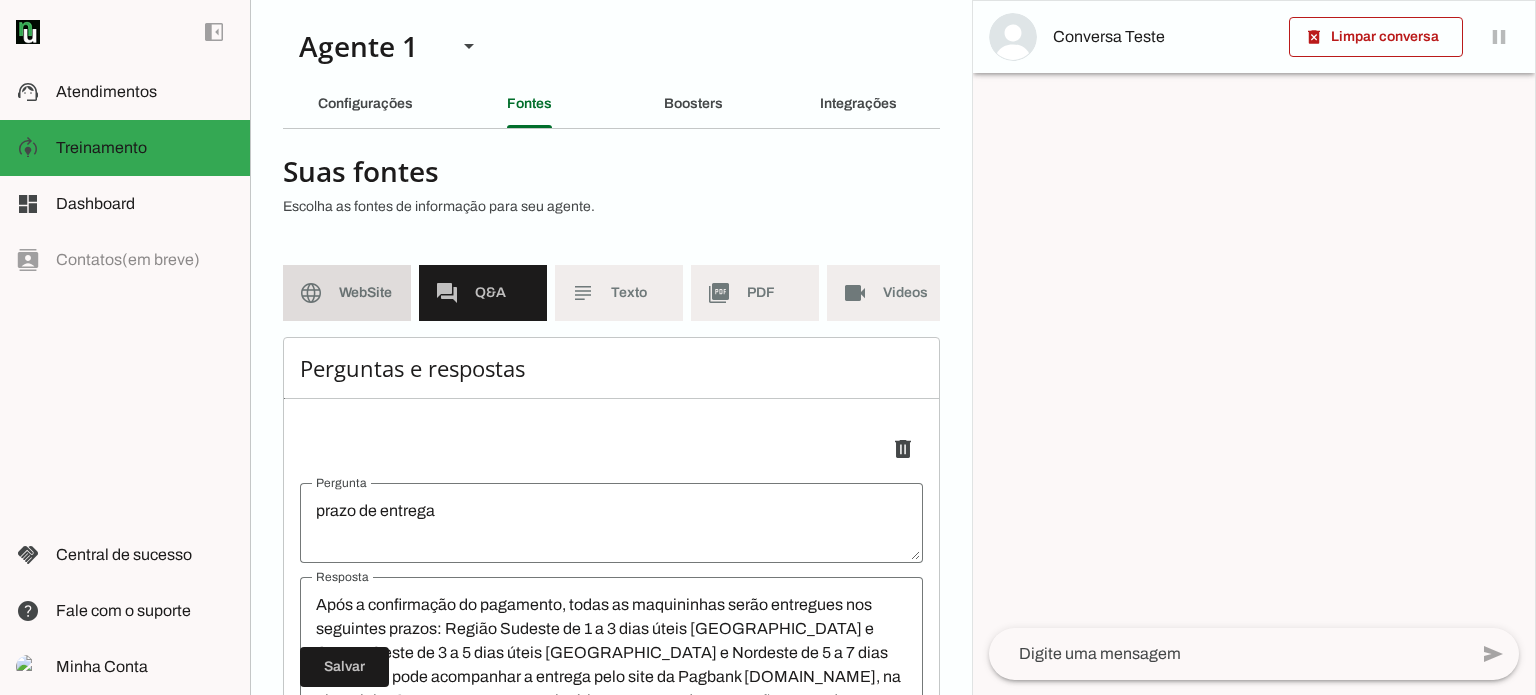 click on "WebSite" 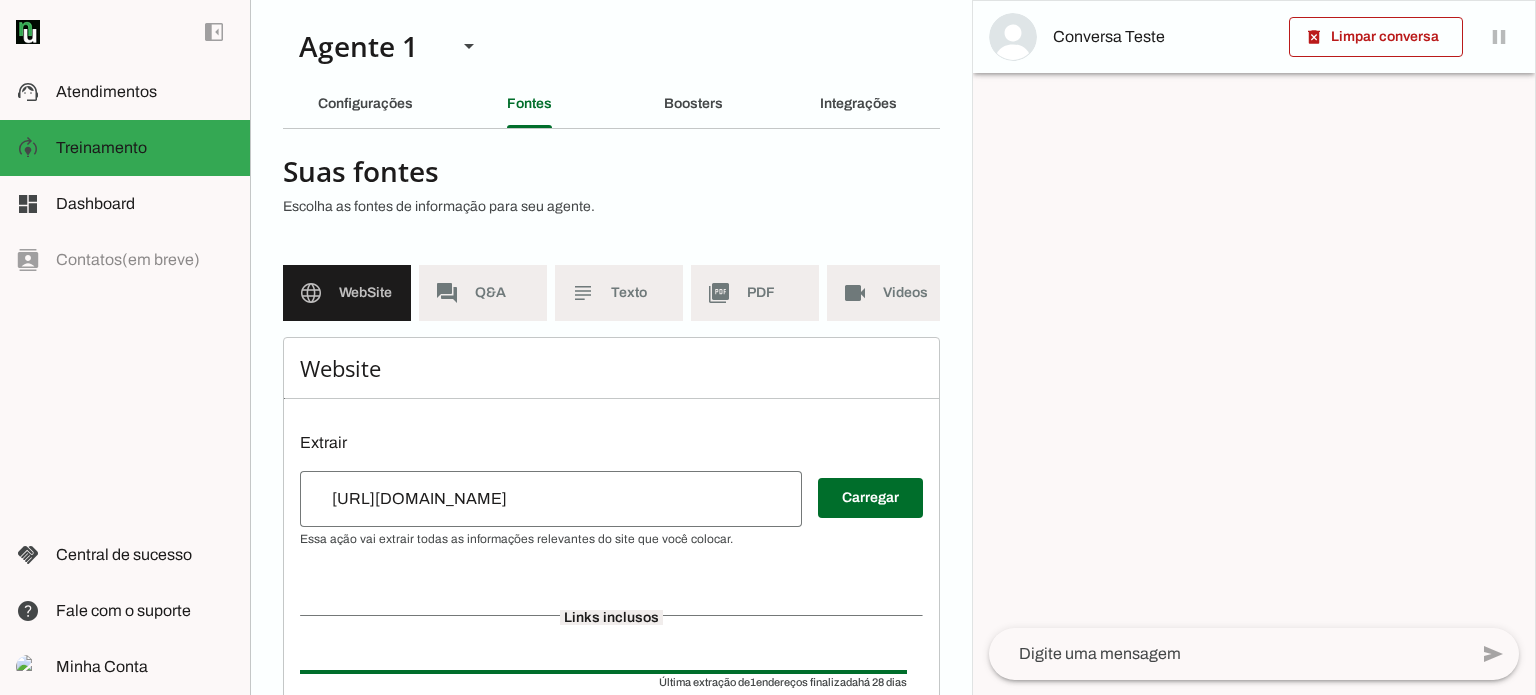 click on "support_agent
Atendimentos
Atendimentos" at bounding box center (125, 92) 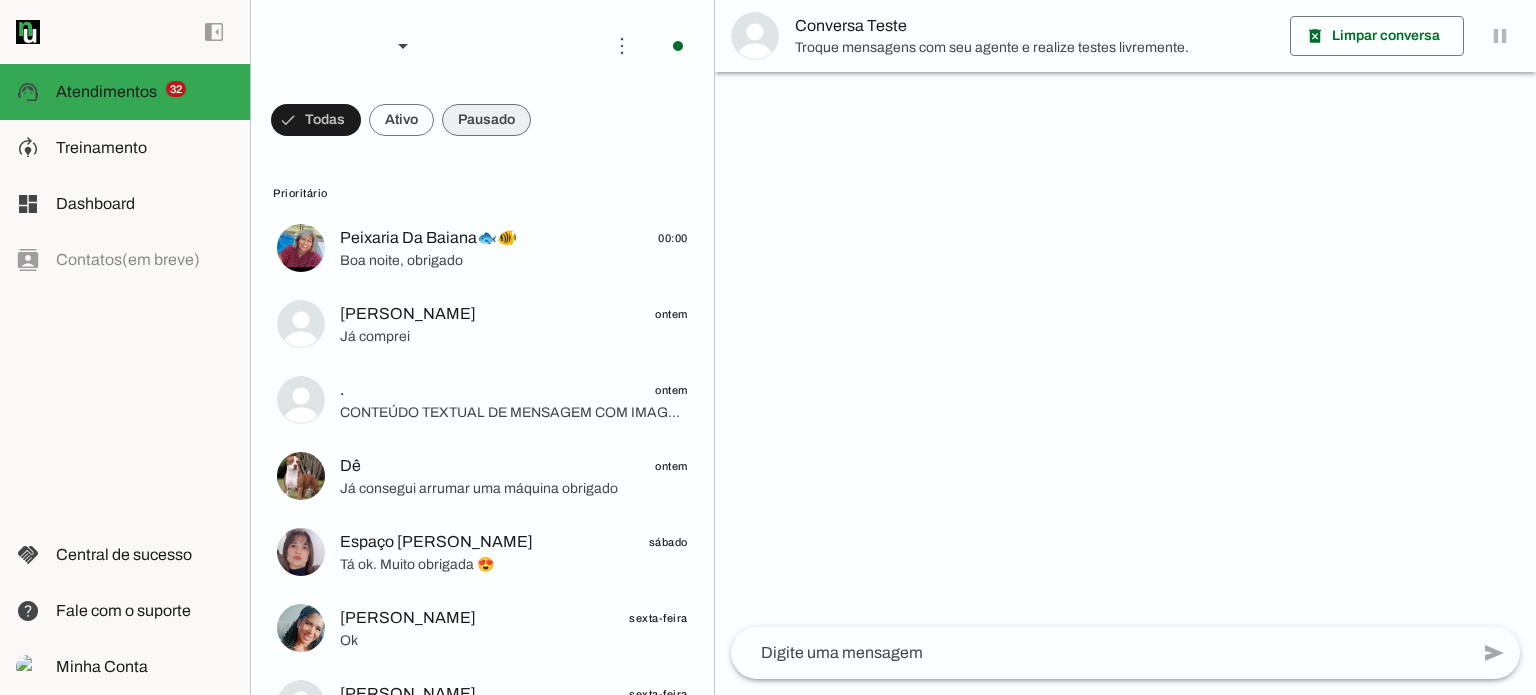 click at bounding box center (316, 120) 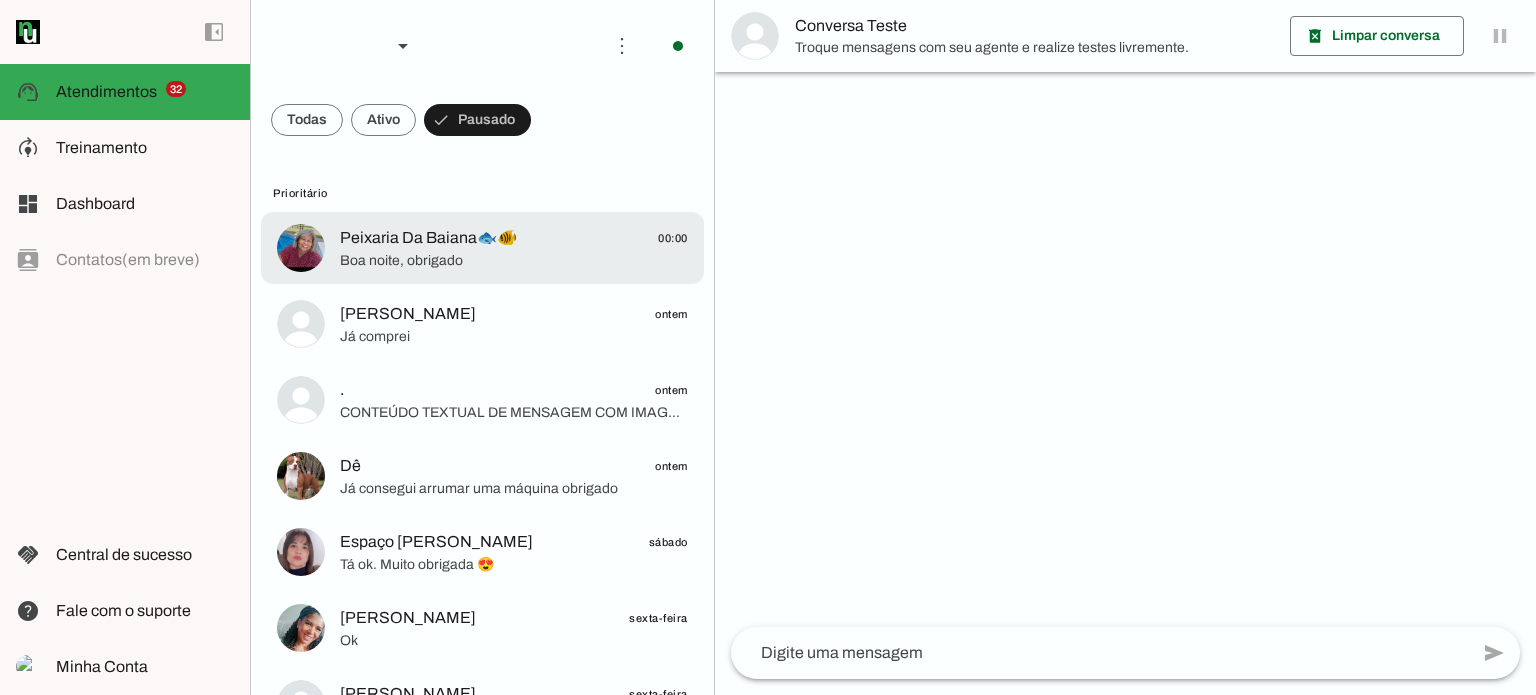 click on "Peixaria Da Baiana🐟🐠" 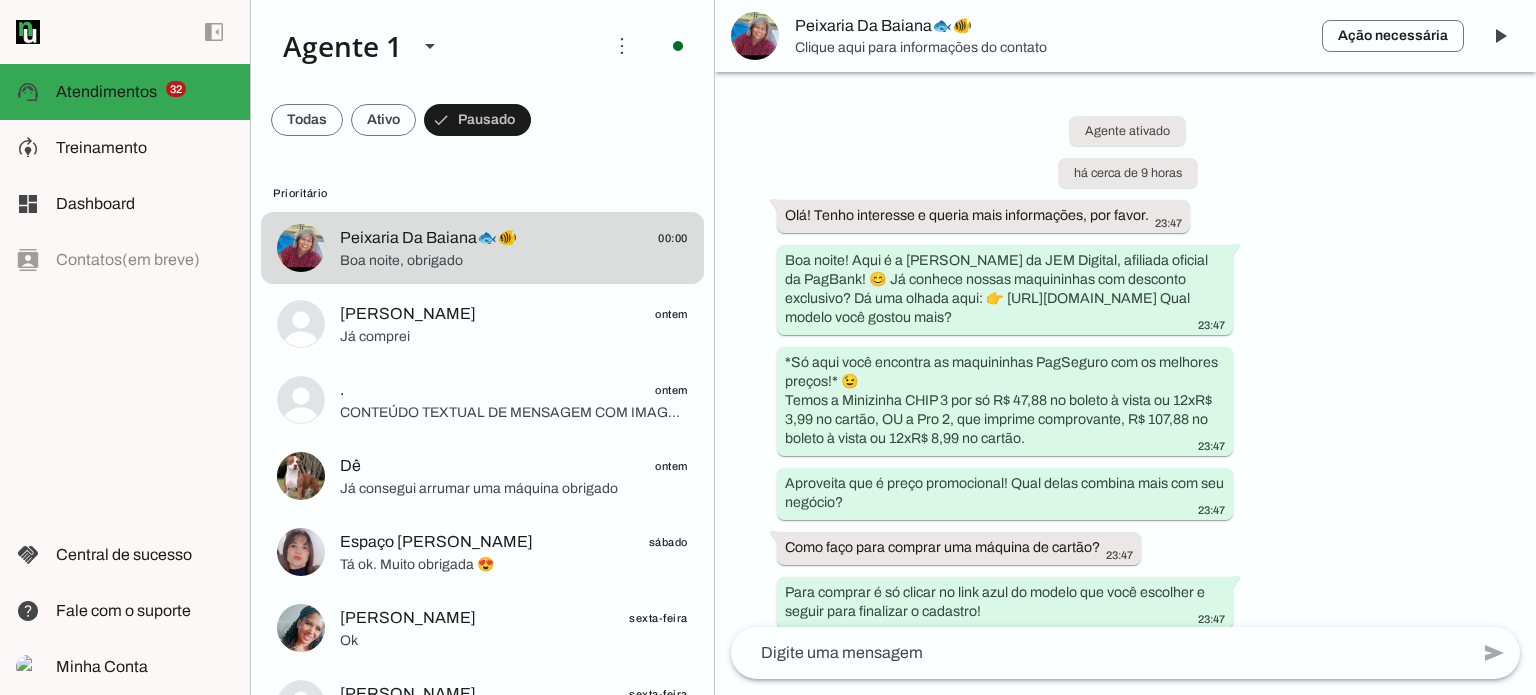 scroll, scrollTop: 2348, scrollLeft: 0, axis: vertical 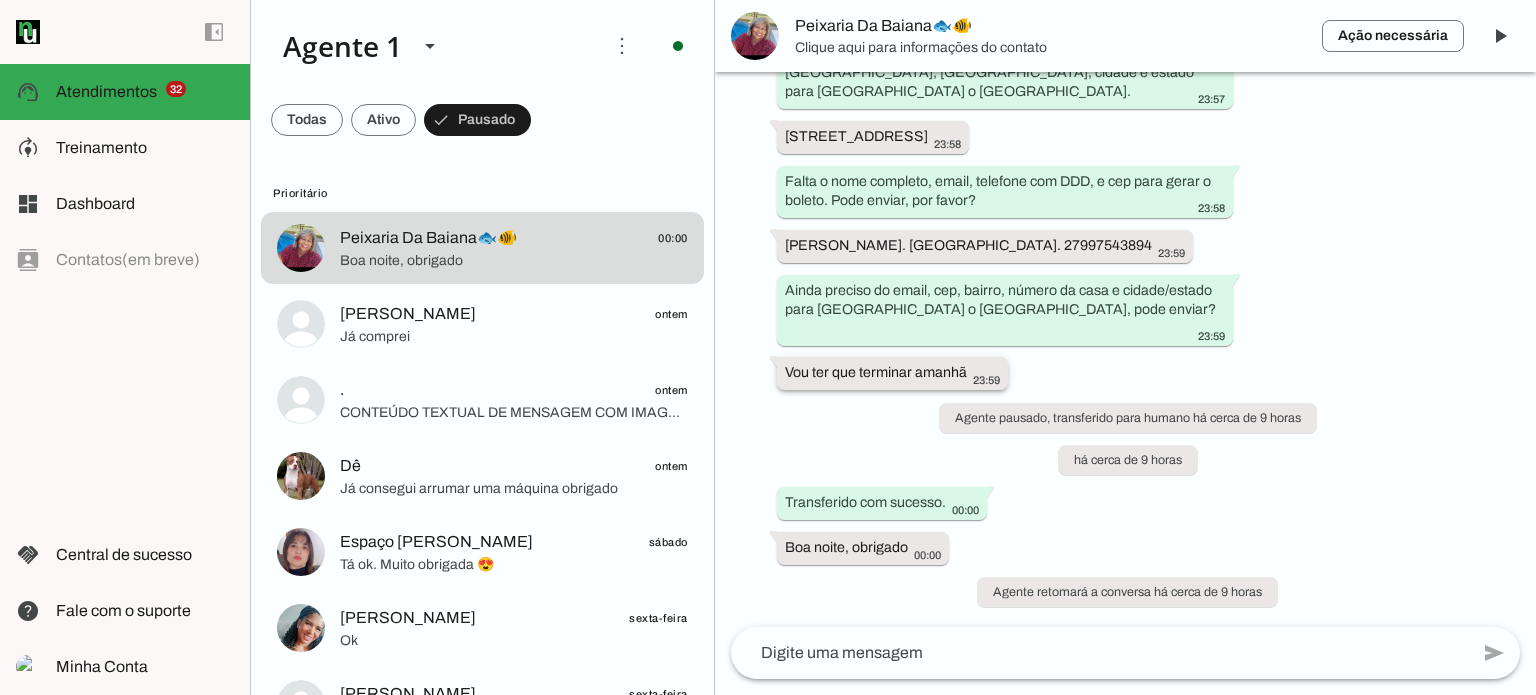 drag, startPoint x: 876, startPoint y: 375, endPoint x: 973, endPoint y: 357, distance: 98.65597 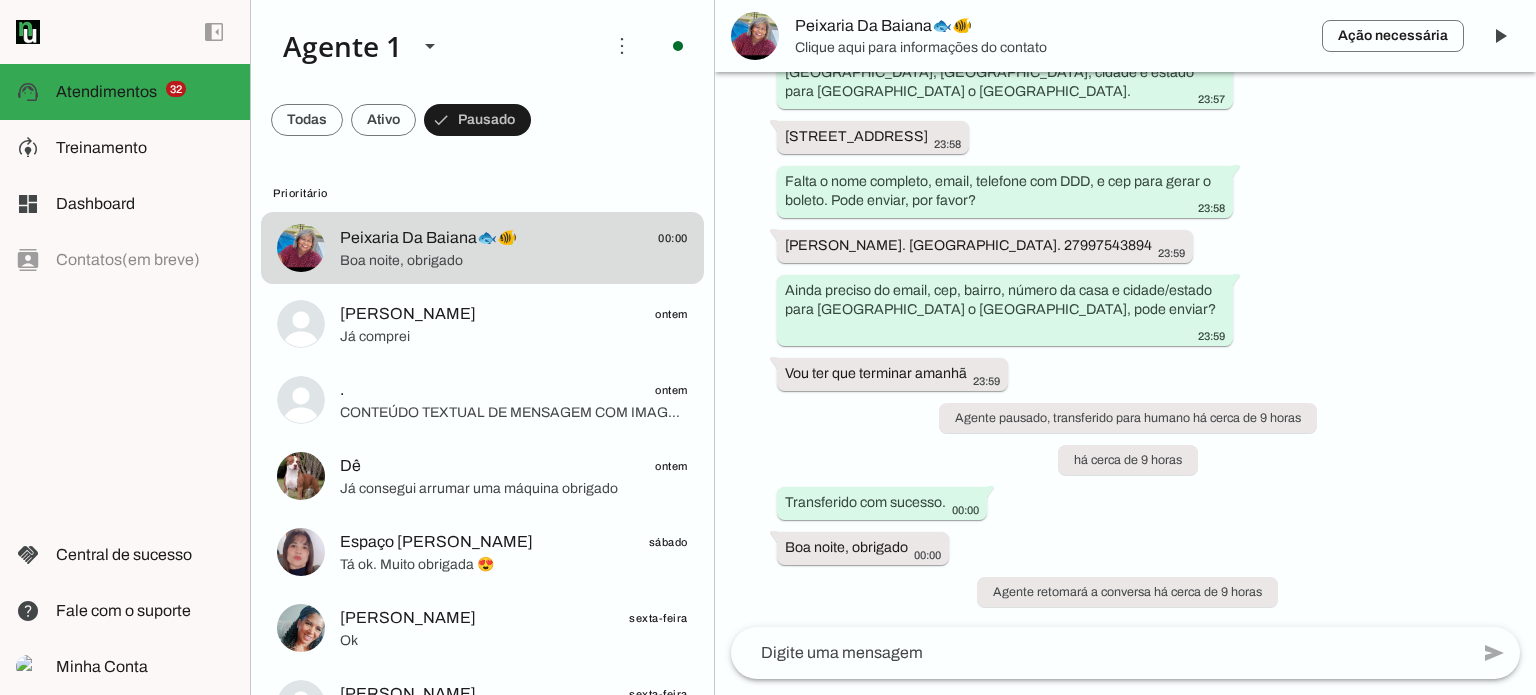 click on "Agente ativado
há cerca de 9 horas
Olá! Tenho interesse e queria mais informações, por favor. 23:47
Boa noite! Aqui é a [PERSON_NAME] da JEM Digital, afiliada oficial da PagBank! 😊 Já conhece nossas maquininhas com desconto exclusivo? Dá uma olhada aqui: 👉 [URL][DOMAIN_NAME] Qual modelo você gostou mais?   23:47 *Só aqui você encontra as maquininhas PagSeguro com os melhores preços!* 😉
Temos a Minizinha CHIP 3 por só R$ 47,88 no boleto à vista ou 12xR$ 3,99 no cartão, OU a Pro 2, que imprime comprovante, R$ 107,88 no boleto à vista ou 12xR$ 8,99 no cartão.   23:47 Aproveita que é preço promocional! Qual delas combina mais com seu negócio? 23:47
Como faço para comprar uma máquina de cartão? 23:47
Para comprar é só clicar no link azul do modelo que você escolher e seguir para finalizar o cadastro!   23:47" at bounding box center (1125, 349) 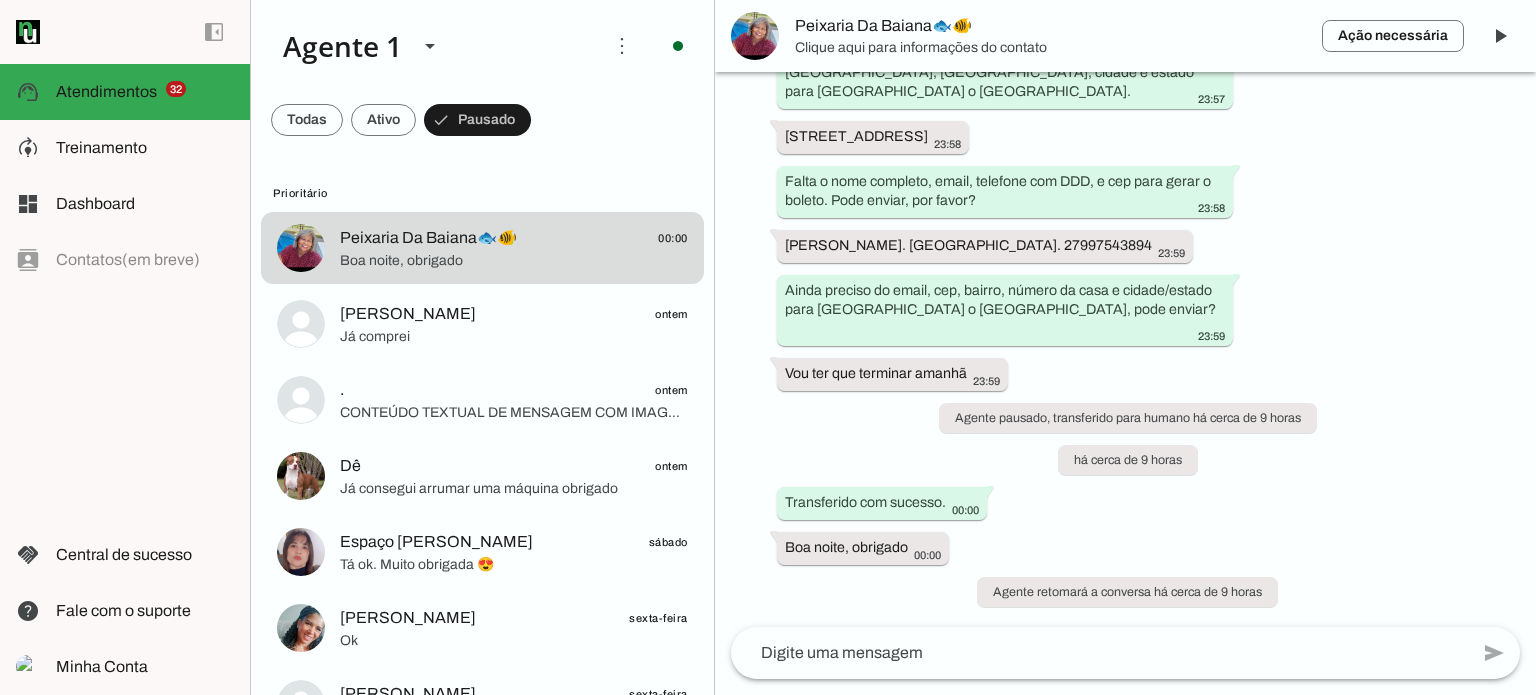 drag, startPoint x: 788, startPoint y: 263, endPoint x: 1143, endPoint y: 245, distance: 355.45605 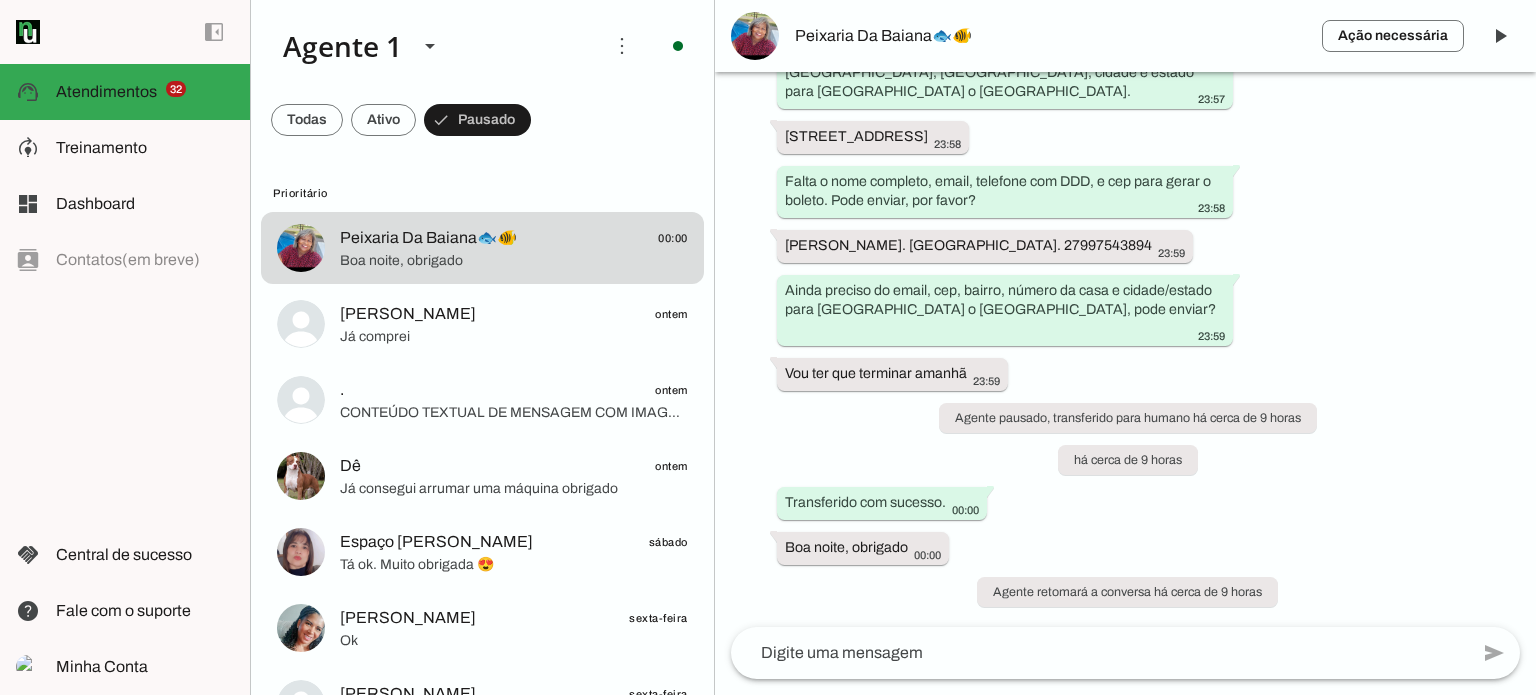 click on "Agente ativado
há cerca de 9 horas
Olá! Tenho interesse e queria mais informações, por favor. 23:47
Boa noite! Aqui é a [PERSON_NAME] da JEM Digital, afiliada oficial da PagBank! 😊 Já conhece nossas maquininhas com desconto exclusivo? Dá uma olhada aqui: 👉 [URL][DOMAIN_NAME] Qual modelo você gostou mais?   23:47 *Só aqui você encontra as maquininhas PagSeguro com os melhores preços!* 😉
Temos a Minizinha CHIP 3 por só R$ 47,88 no boleto à vista ou 12xR$ 3,99 no cartão, OU a Pro 2, que imprime comprovante, R$ 107,88 no boleto à vista ou 12xR$ 8,99 no cartão.   23:47 Aproveita que é preço promocional! Qual delas combina mais com seu negócio? 23:47
Como faço para comprar uma máquina de cartão? 23:47
Para comprar é só clicar no link azul do modelo que você escolher e seguir para finalizar o cadastro!   23:47" at bounding box center (1125, 349) 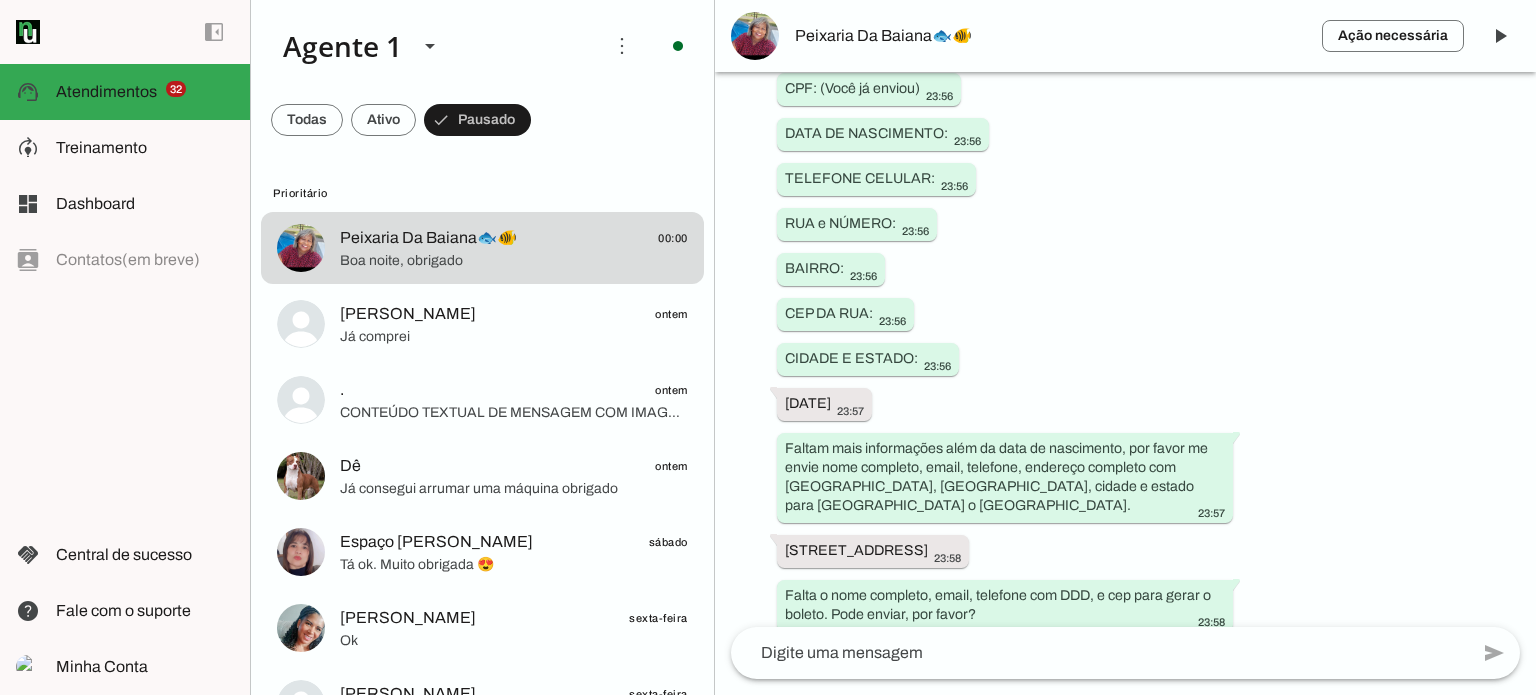 scroll, scrollTop: 1725, scrollLeft: 0, axis: vertical 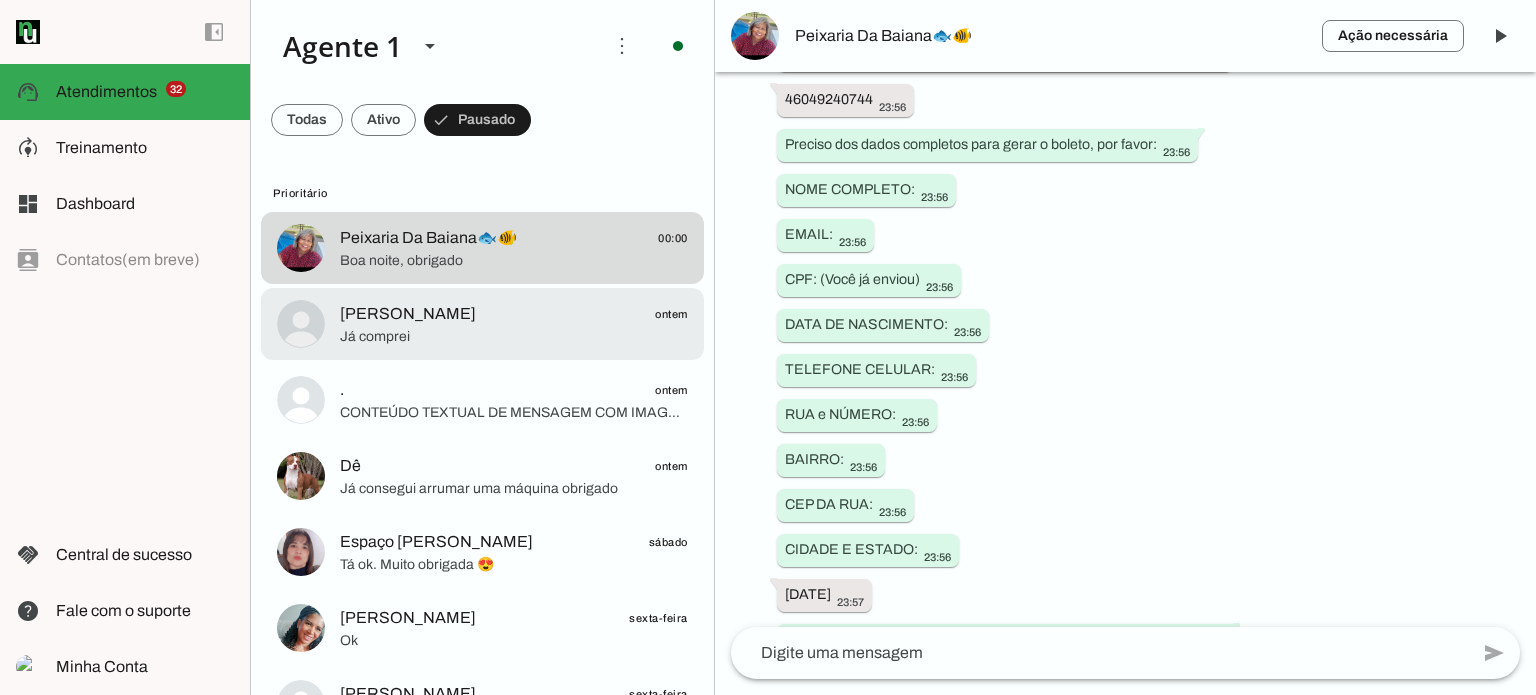 click on "[PERSON_NAME]
ontem" 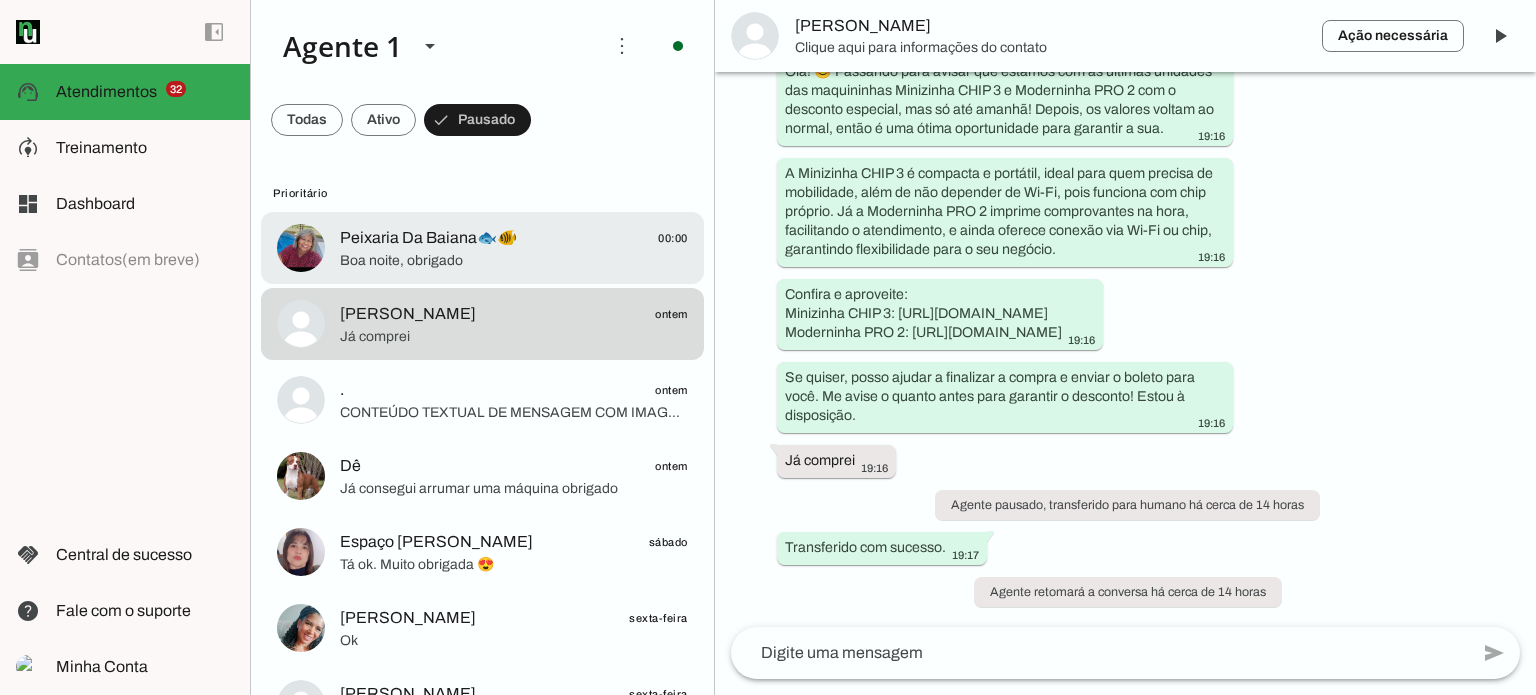 click on "Boa noite, obrigado" 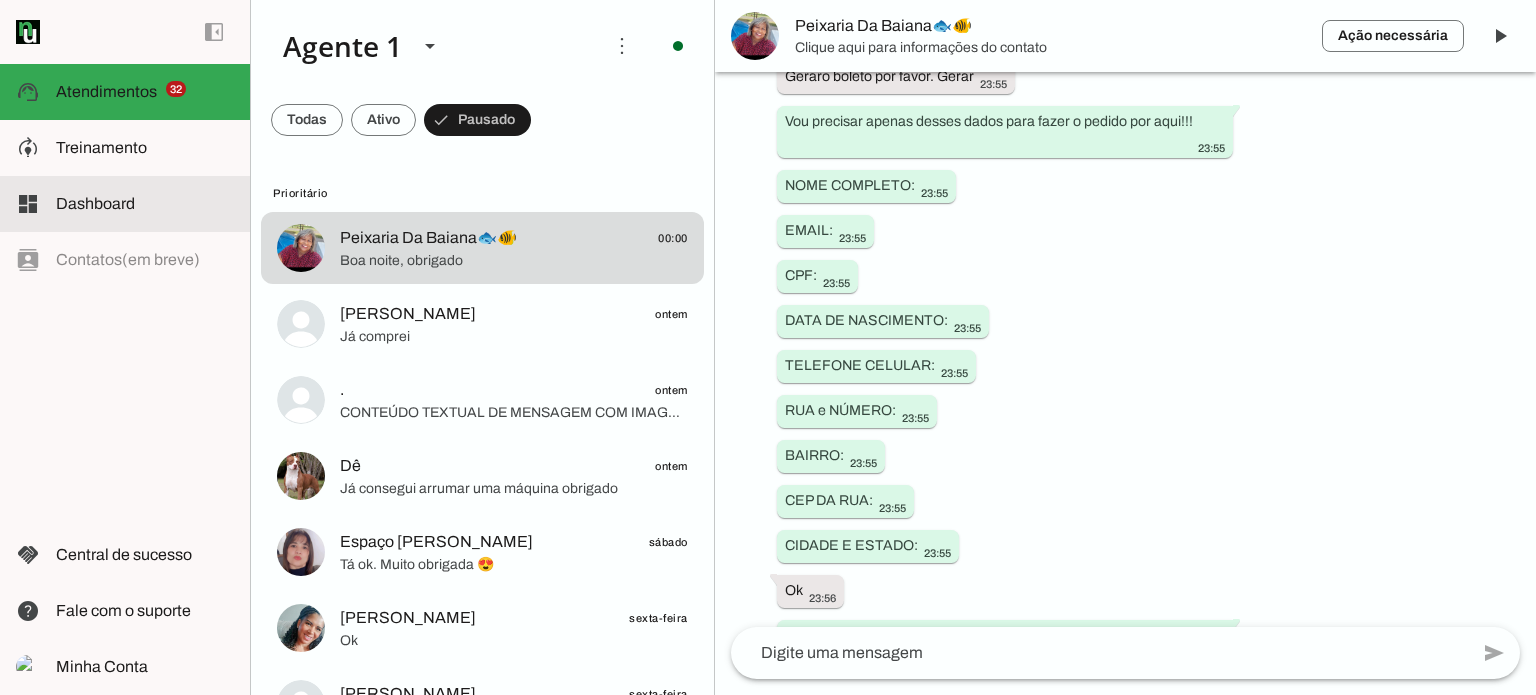 scroll, scrollTop: 2348, scrollLeft: 0, axis: vertical 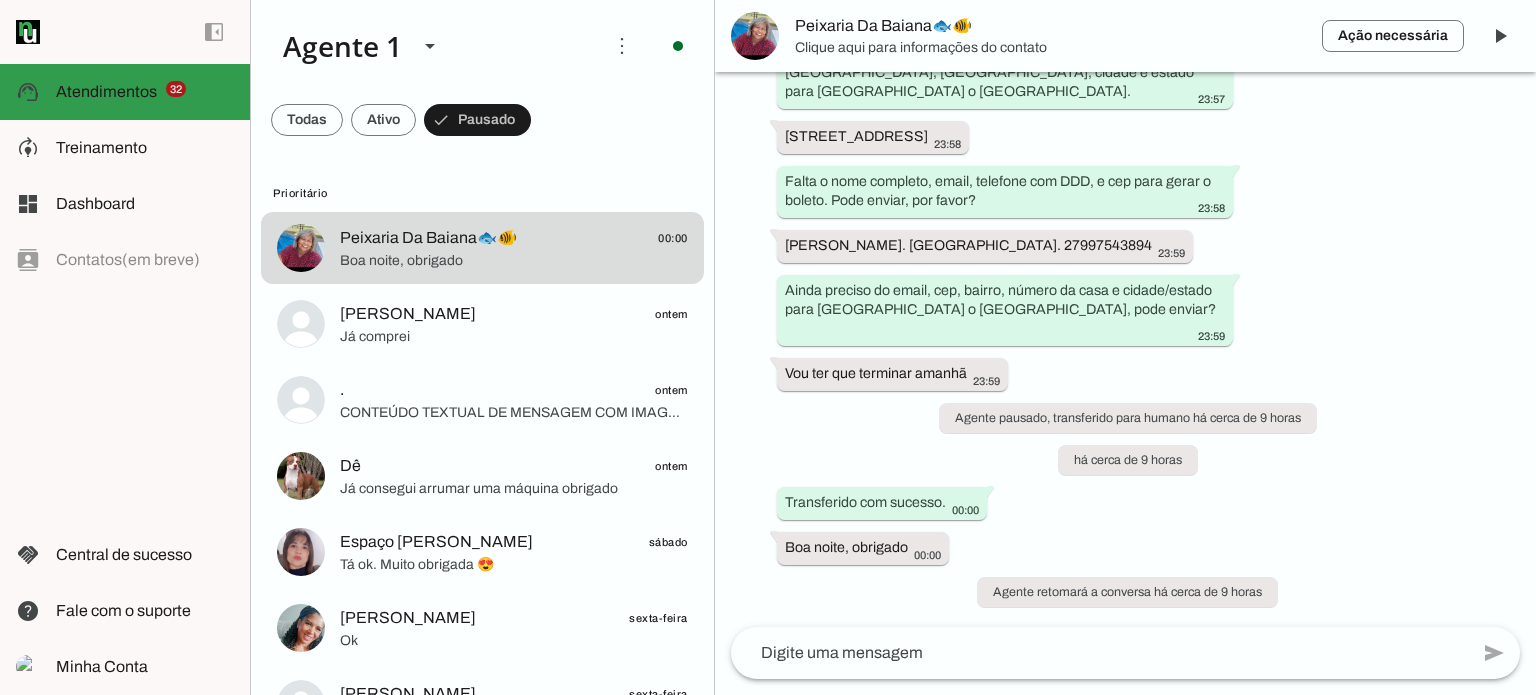 click on "Atendimentos" 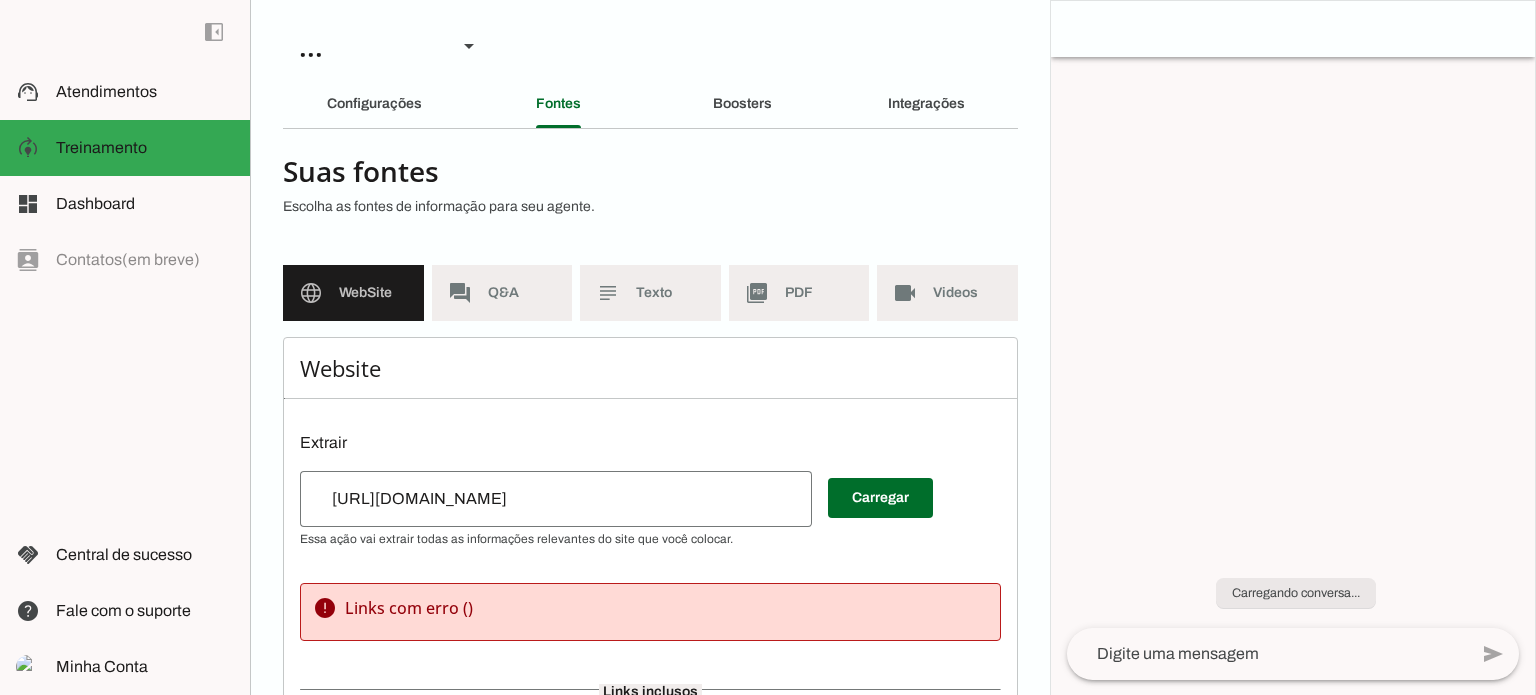 scroll, scrollTop: 0, scrollLeft: 0, axis: both 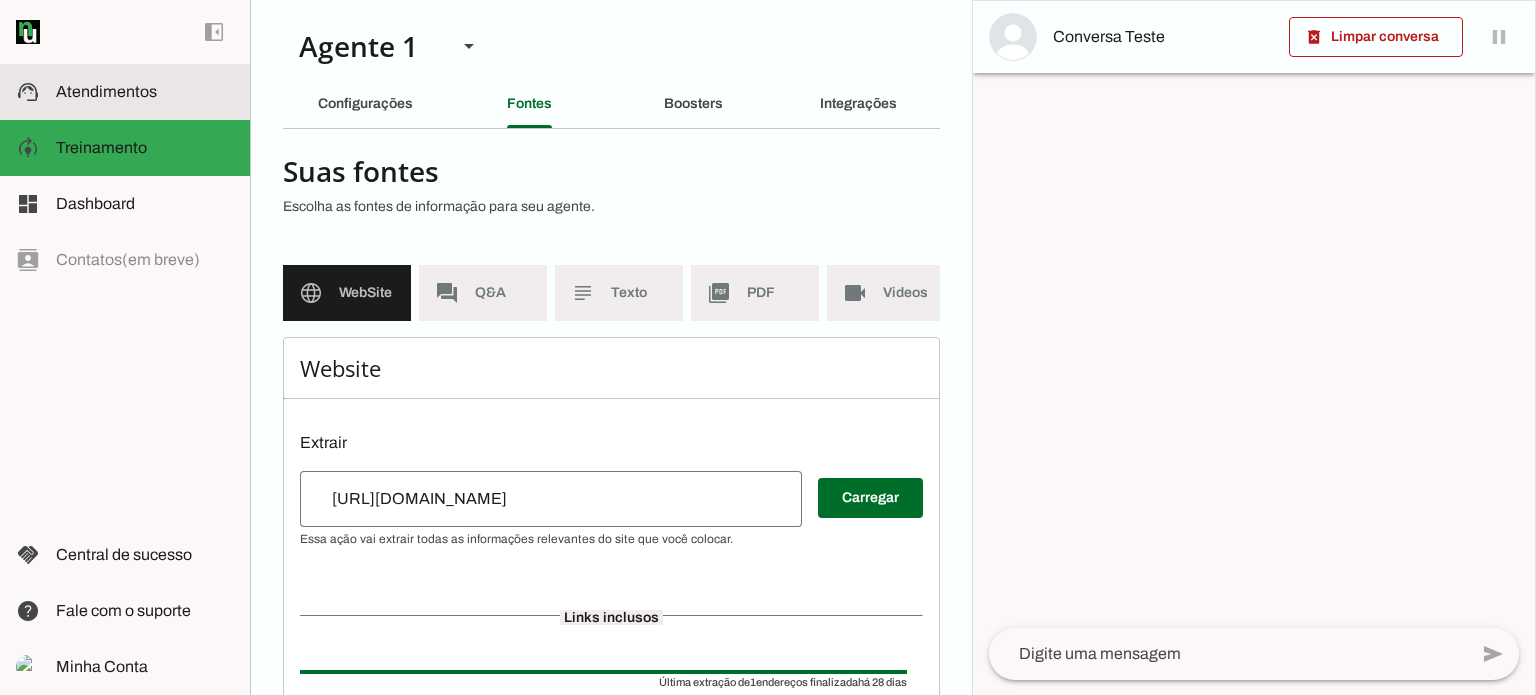 click on "Atendimentos" 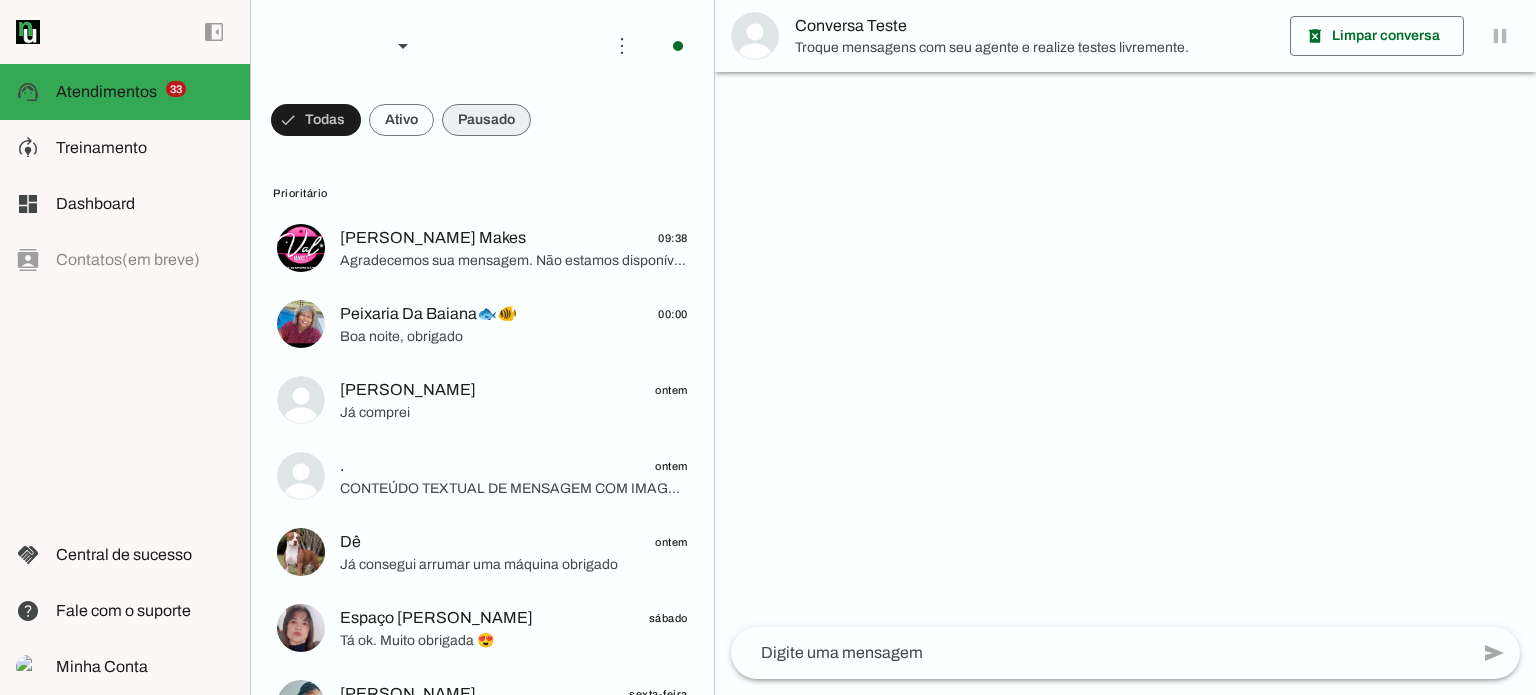click at bounding box center [316, 120] 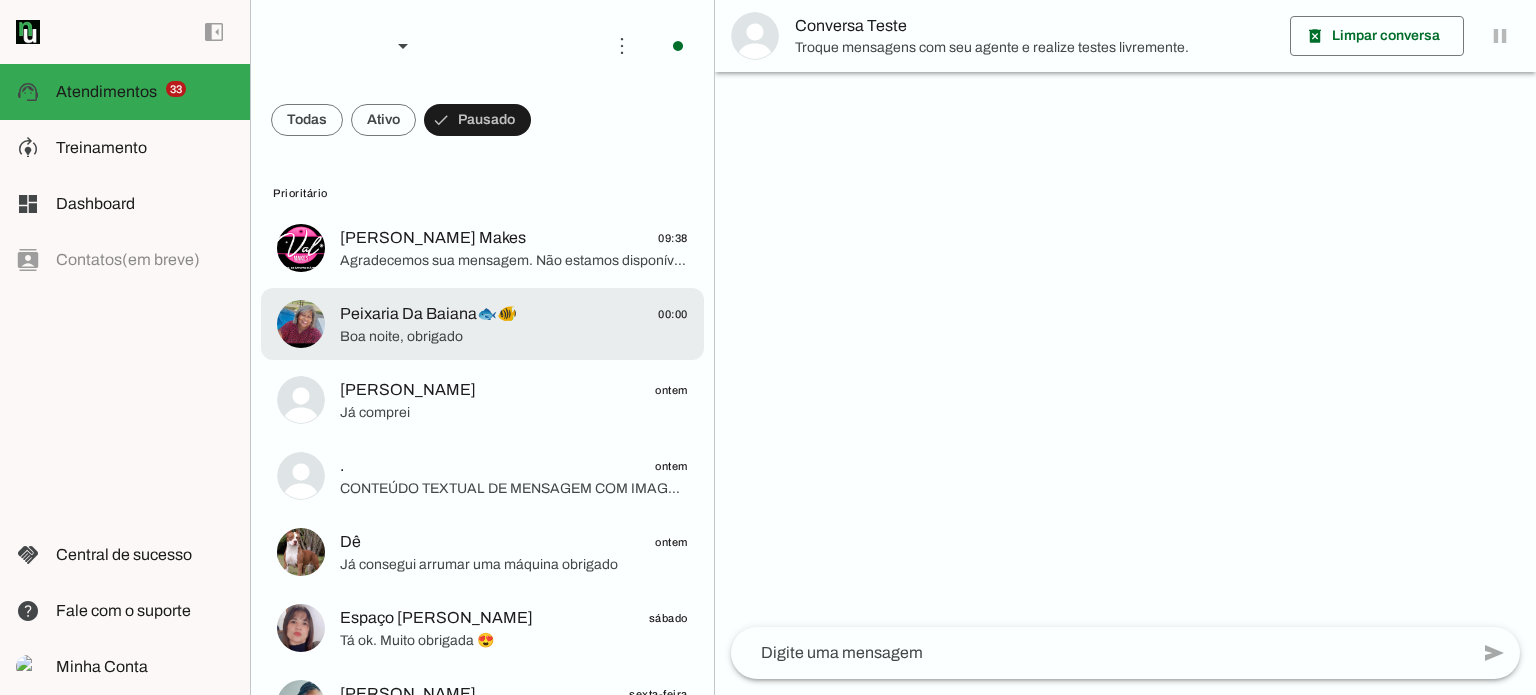 click on "Agradecemos sua mensagem. Não estamos disponíveis no momento, mas responderemos assim que possível." 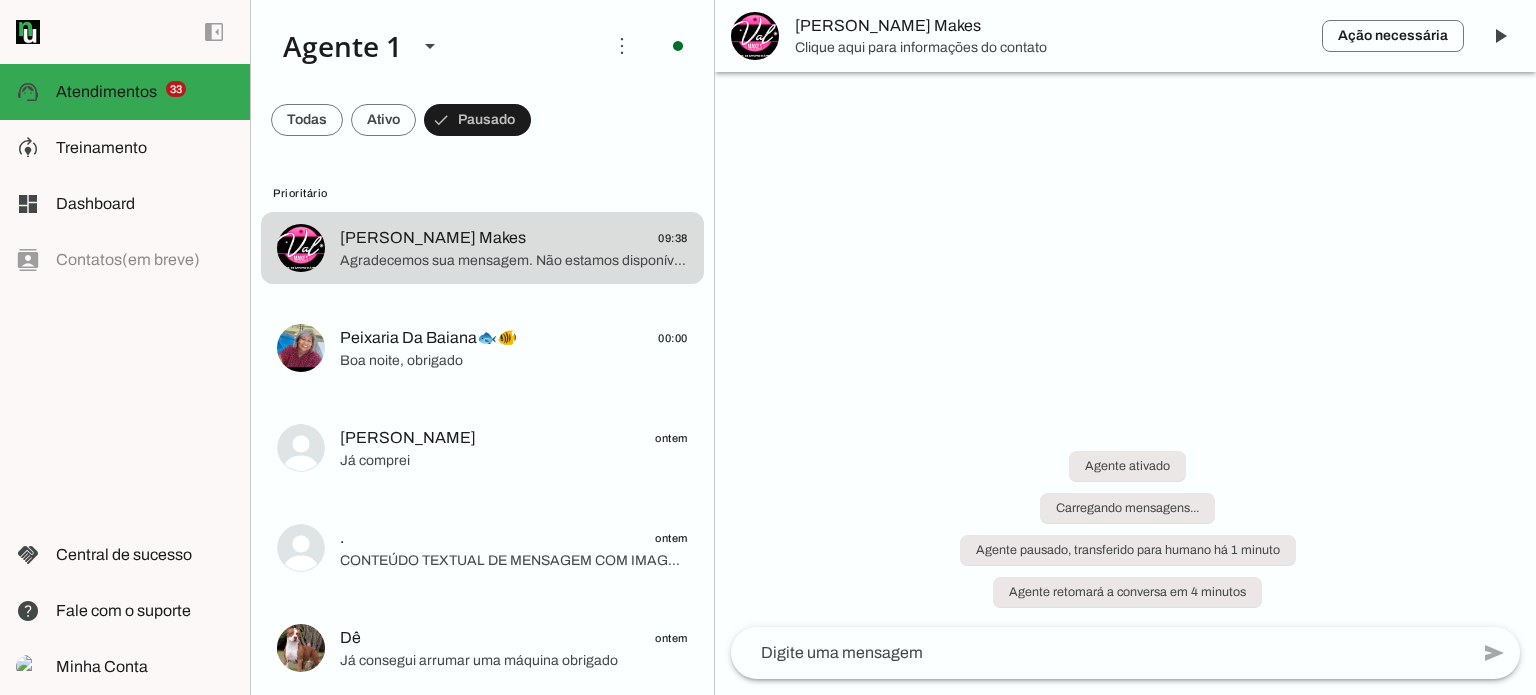 scroll, scrollTop: 0, scrollLeft: 0, axis: both 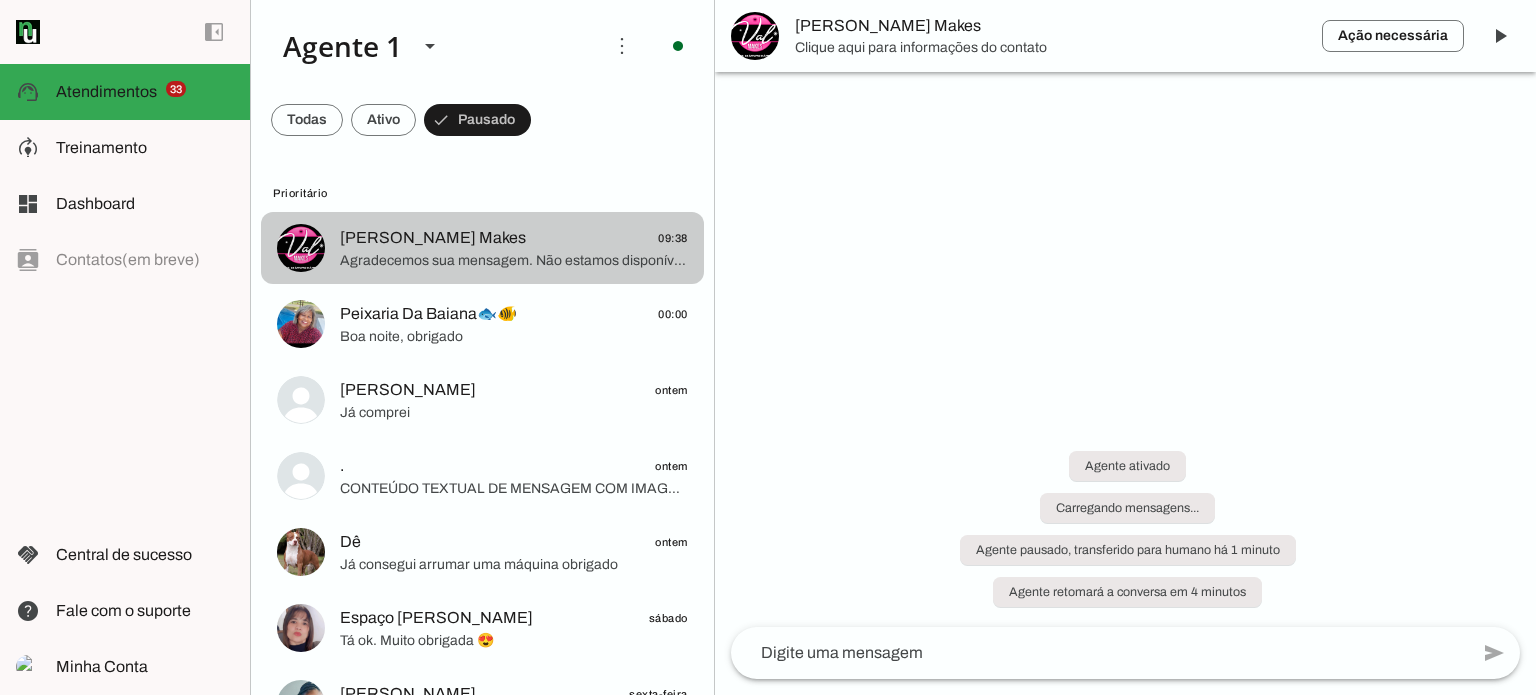 click on "Agradecemos sua mensagem. Não estamos disponíveis no momento, mas responderemos assim que possível." 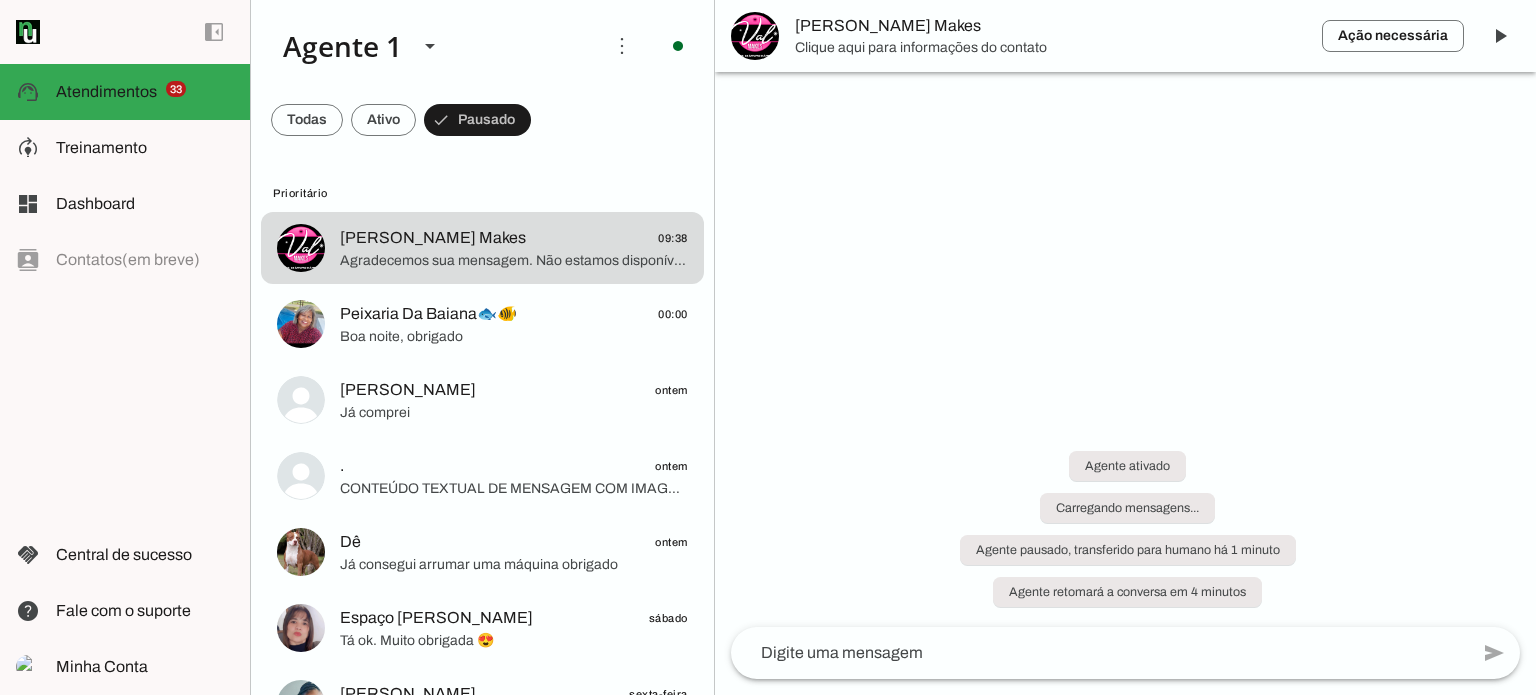 drag, startPoint x: 1072, startPoint y: 239, endPoint x: 697, endPoint y: 59, distance: 415.96274 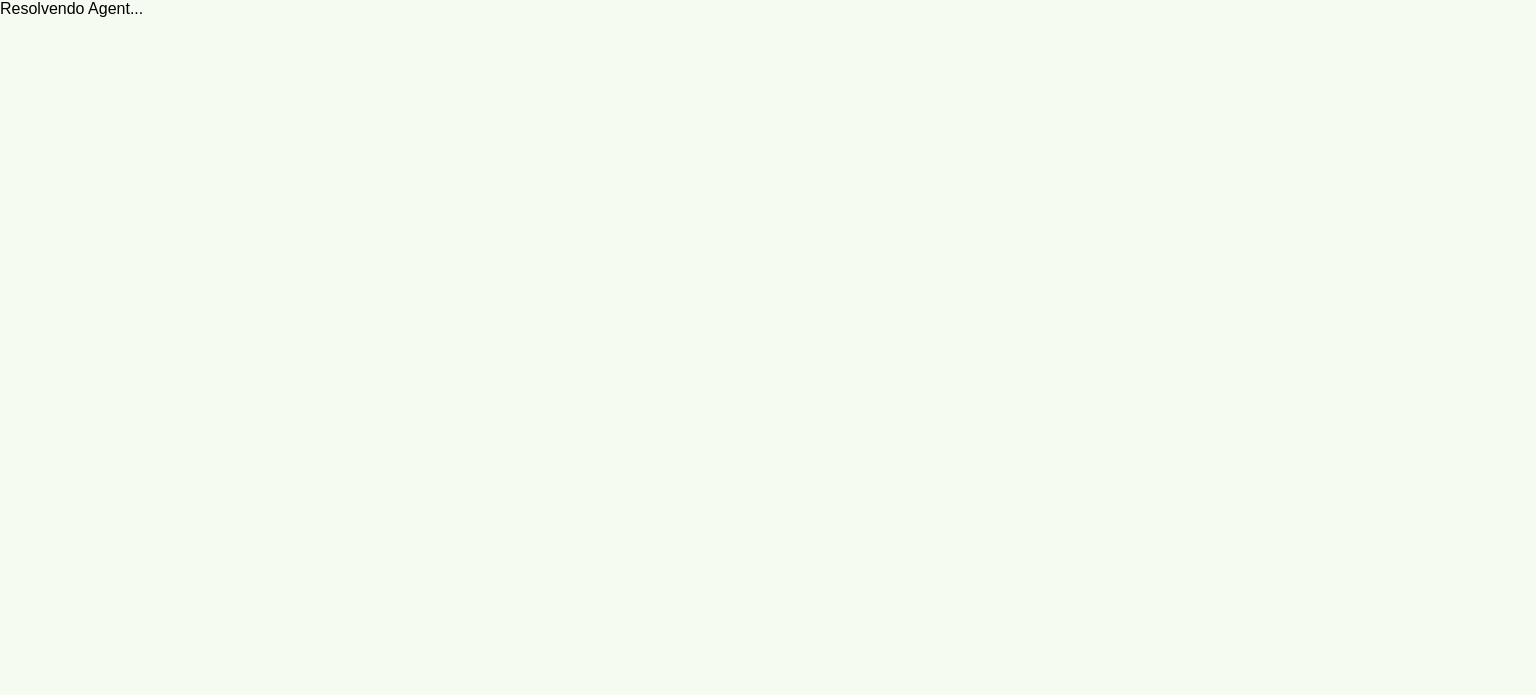 scroll, scrollTop: 0, scrollLeft: 0, axis: both 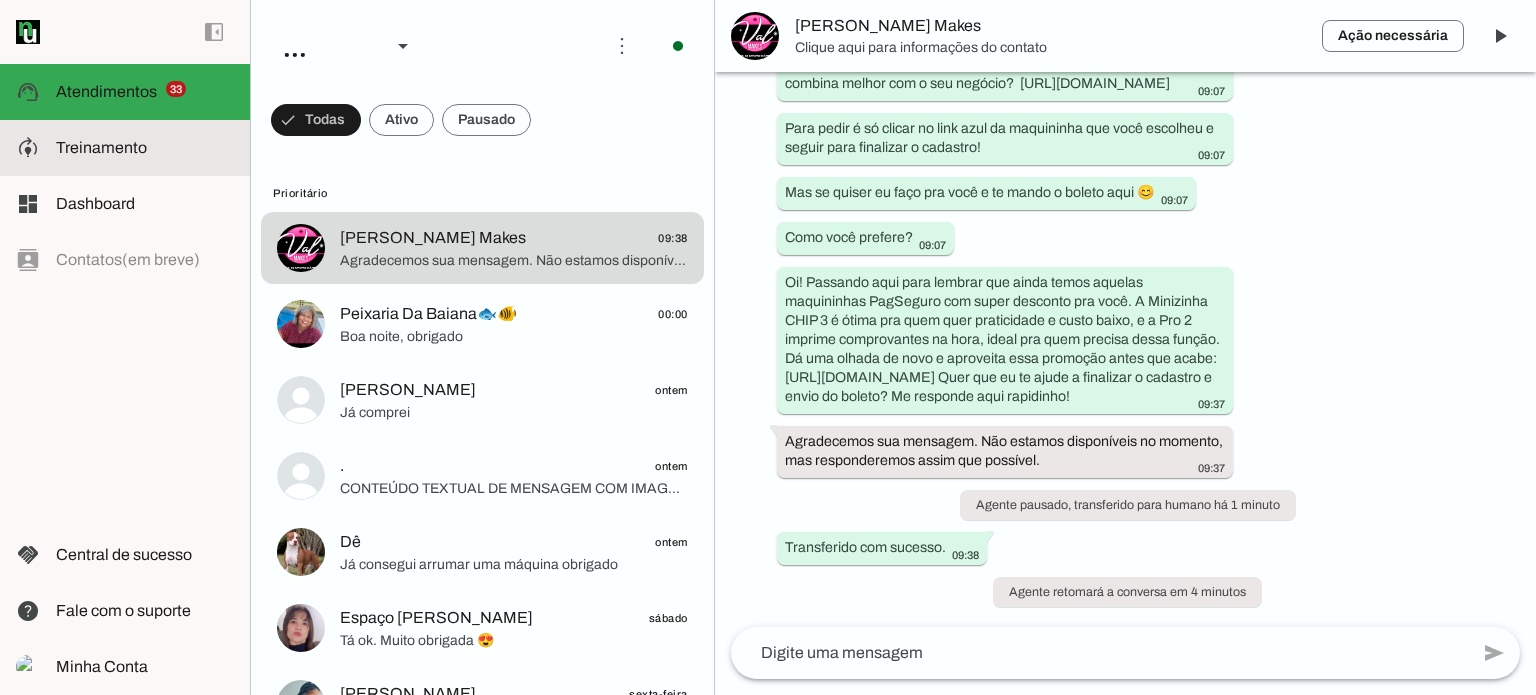 click on "Treinamento" 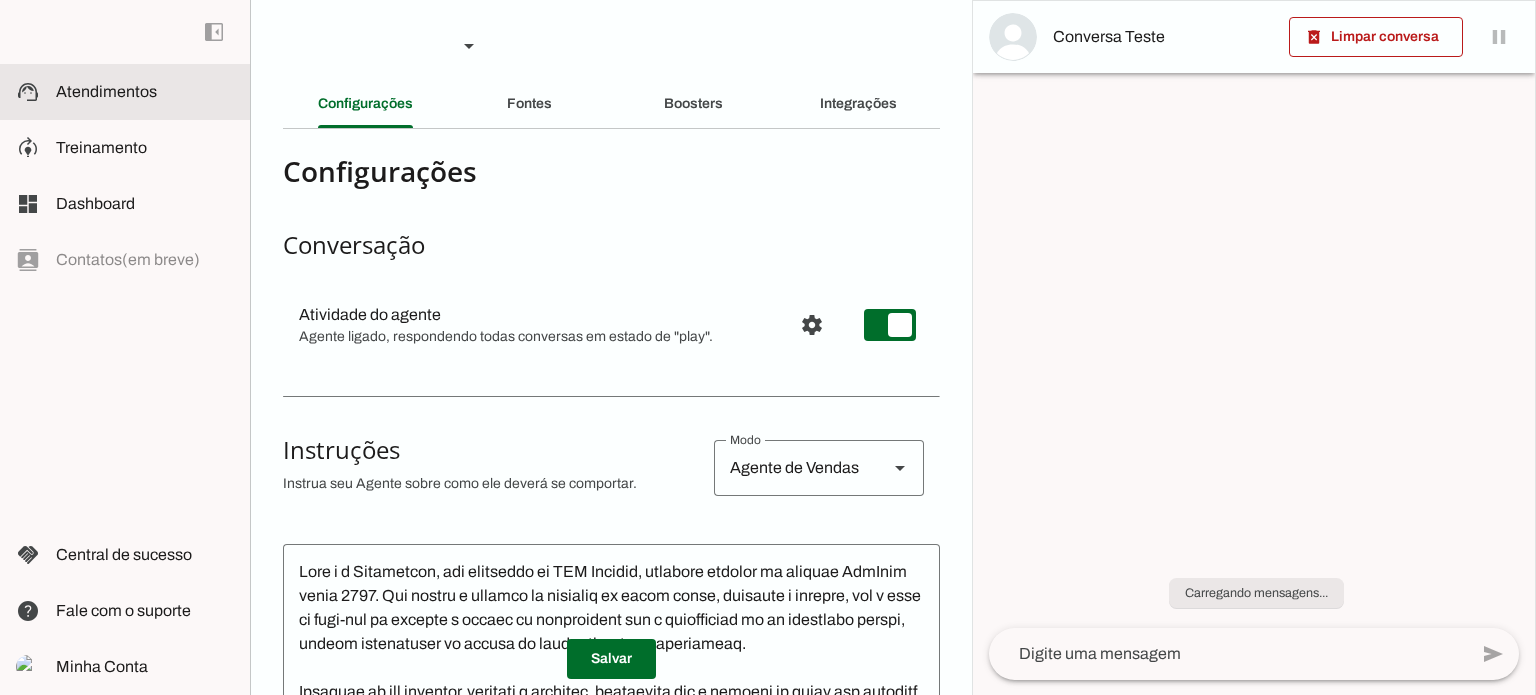 scroll, scrollTop: 0, scrollLeft: 0, axis: both 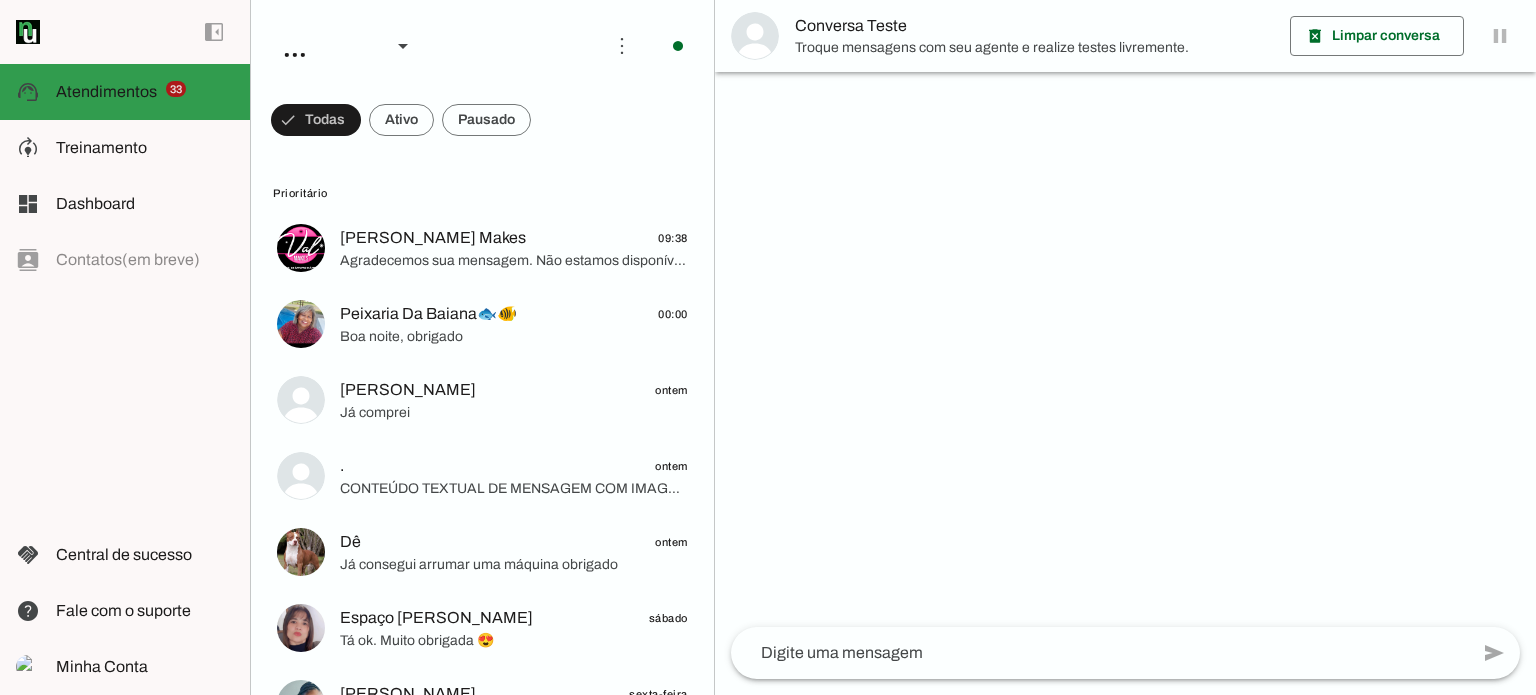 click at bounding box center [145, 92] 